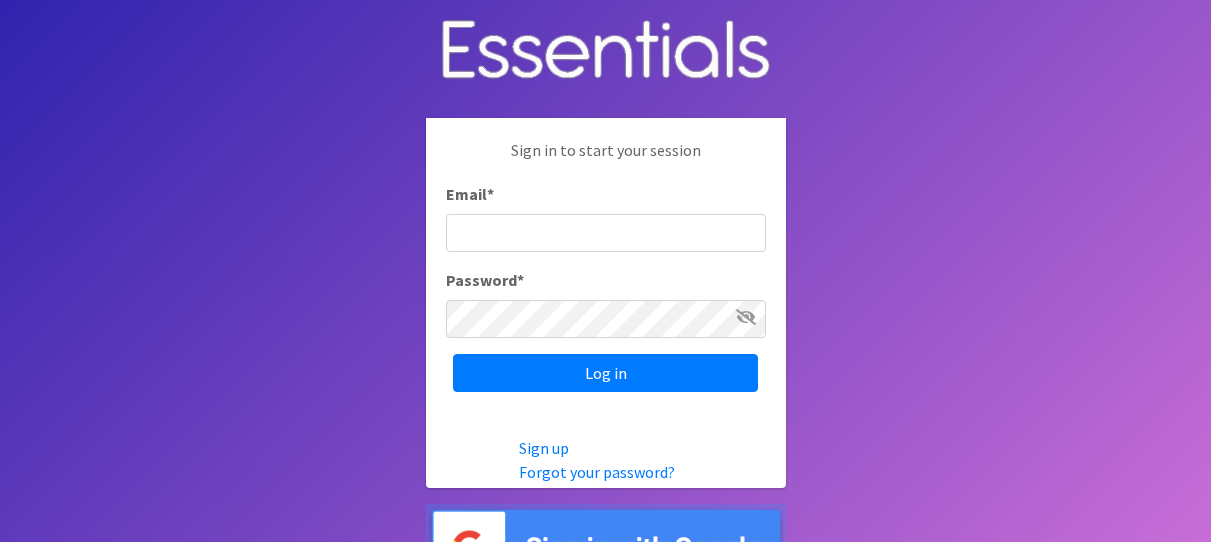 scroll, scrollTop: 0, scrollLeft: 0, axis: both 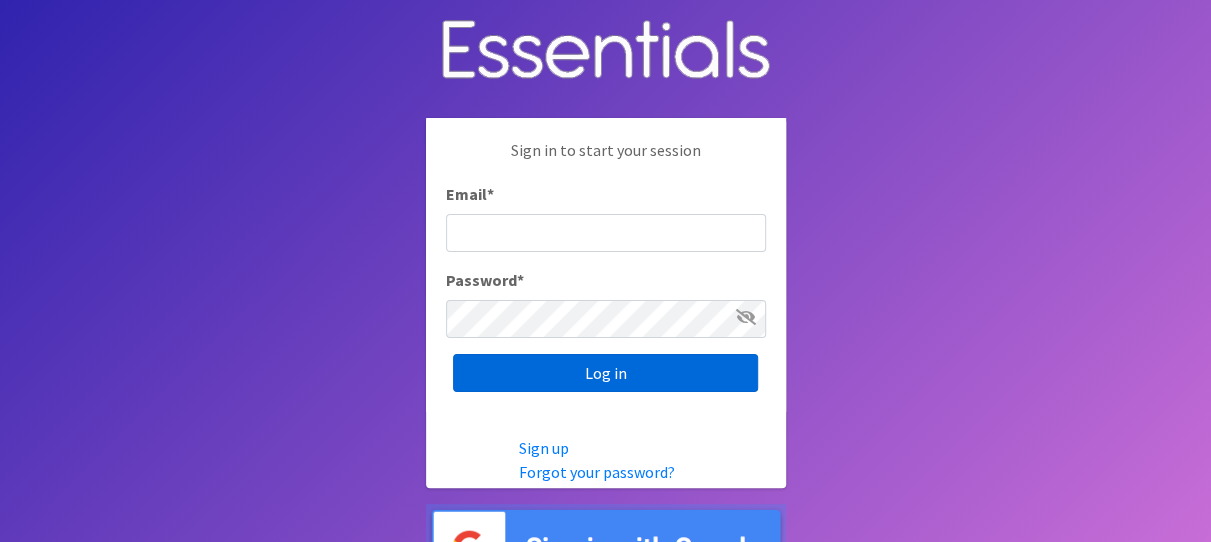 type on "[PERSON_NAME][EMAIL_ADDRESS][DOMAIN_NAME]" 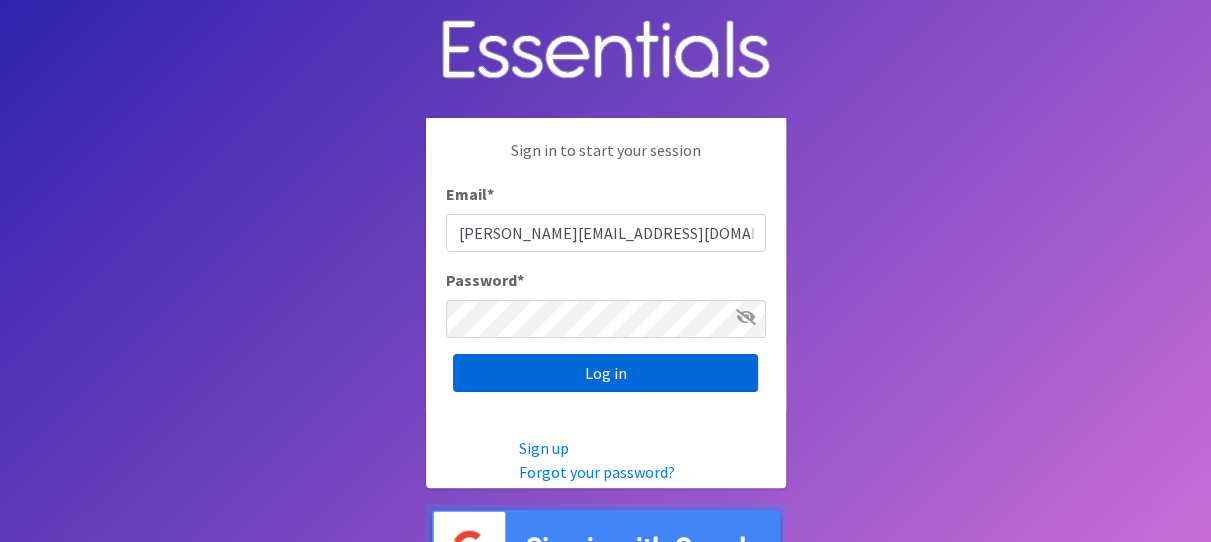 click on "Log in" at bounding box center [605, 373] 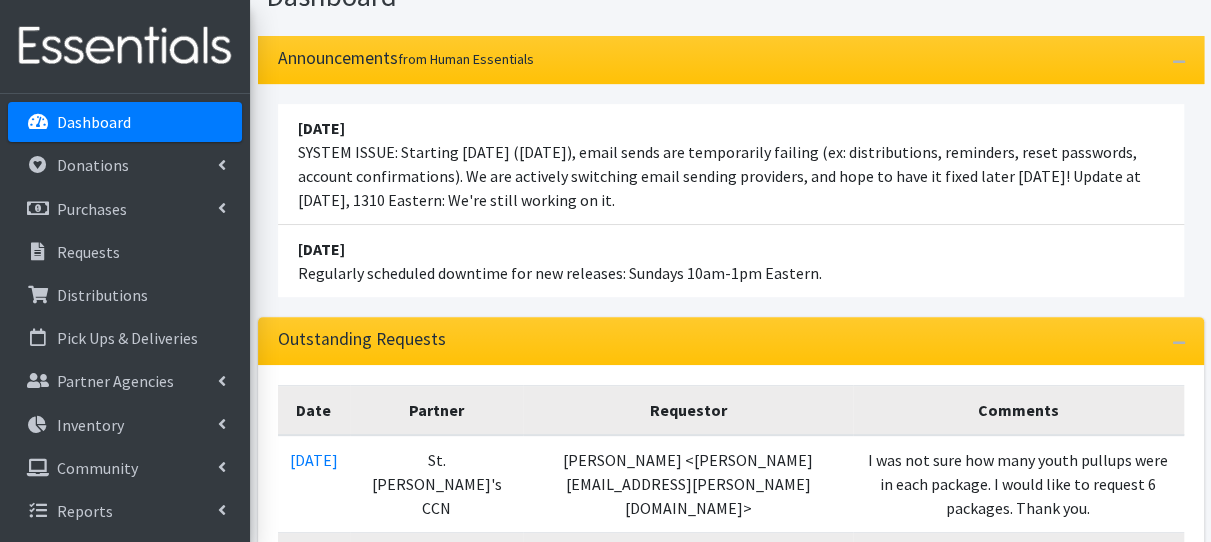 scroll, scrollTop: 440, scrollLeft: 0, axis: vertical 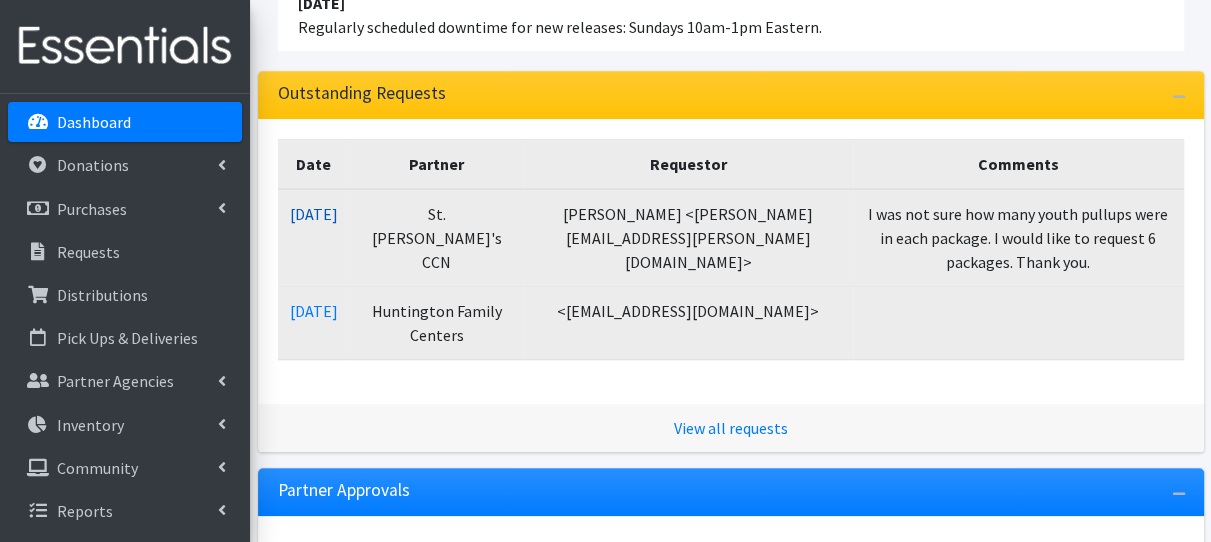 click on "07/30/2025" at bounding box center (314, 214) 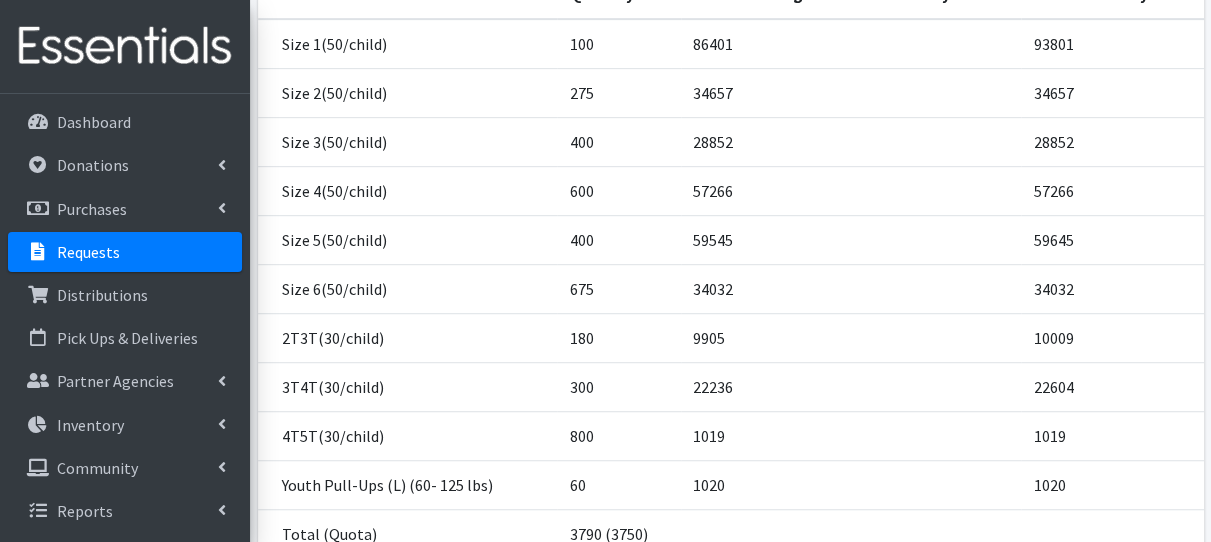 scroll, scrollTop: 480, scrollLeft: 0, axis: vertical 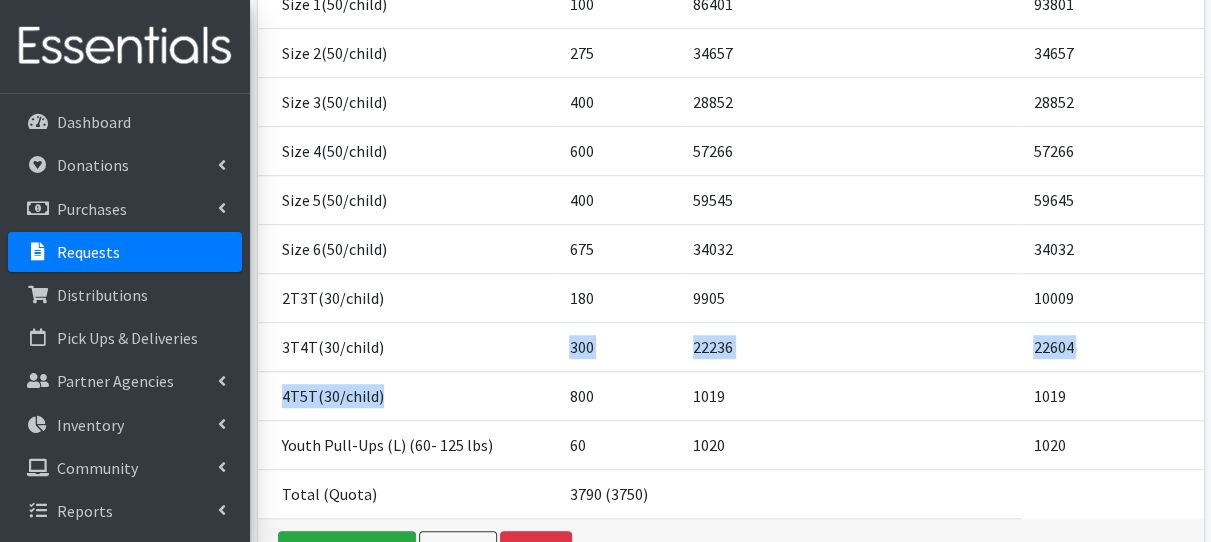 drag, startPoint x: 527, startPoint y: 281, endPoint x: 502, endPoint y: 374, distance: 96.30161 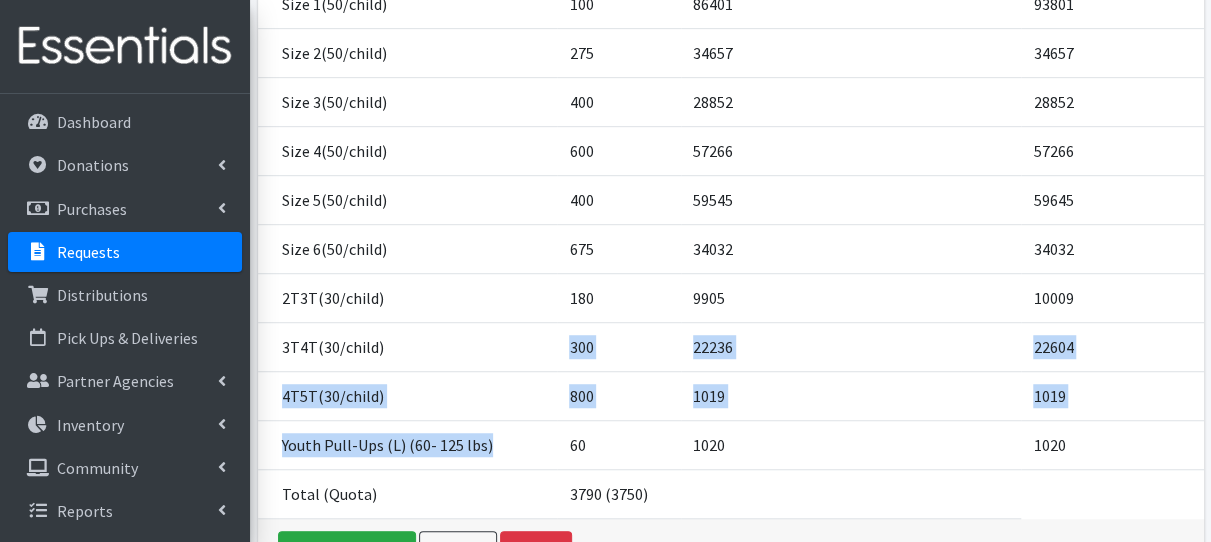 click on "Youth Pull-Ups (L) (60- 125 lbs)" at bounding box center (408, 444) 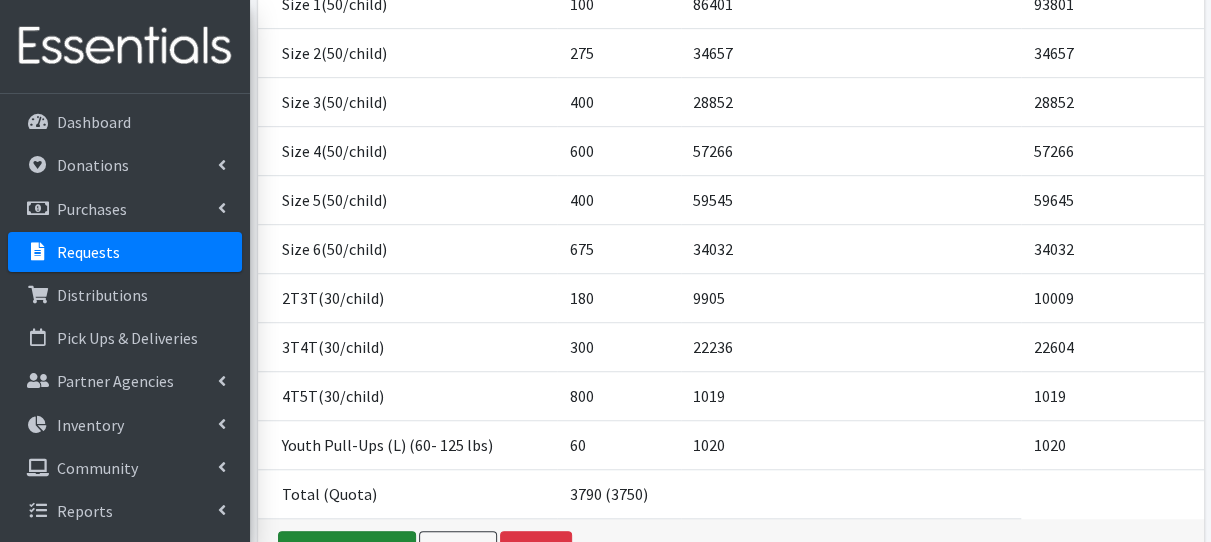 click on "Fulfill request" at bounding box center [347, 550] 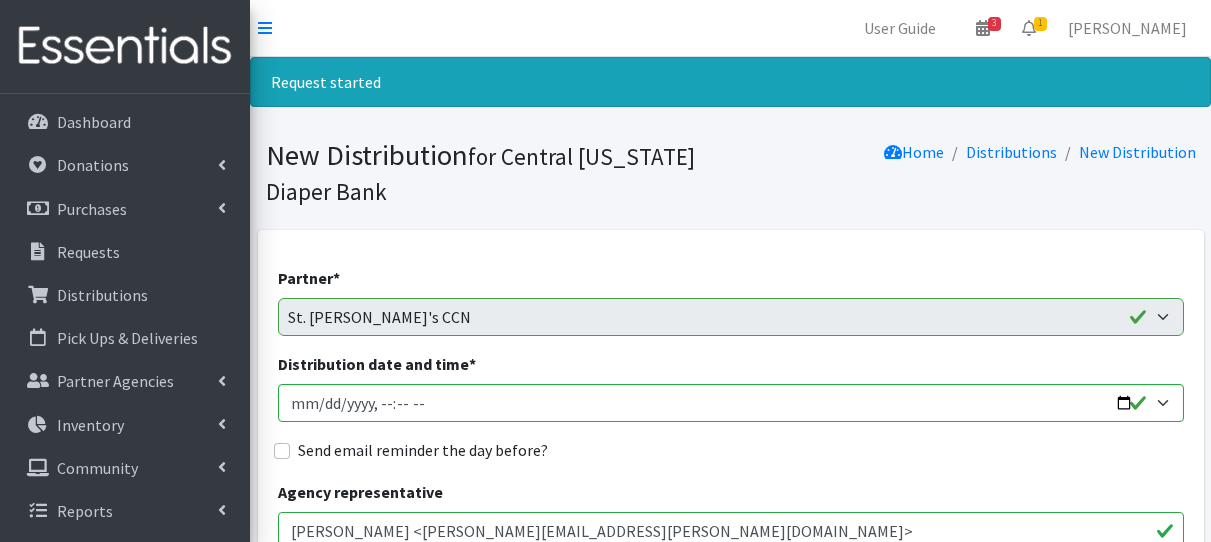 scroll, scrollTop: 0, scrollLeft: 0, axis: both 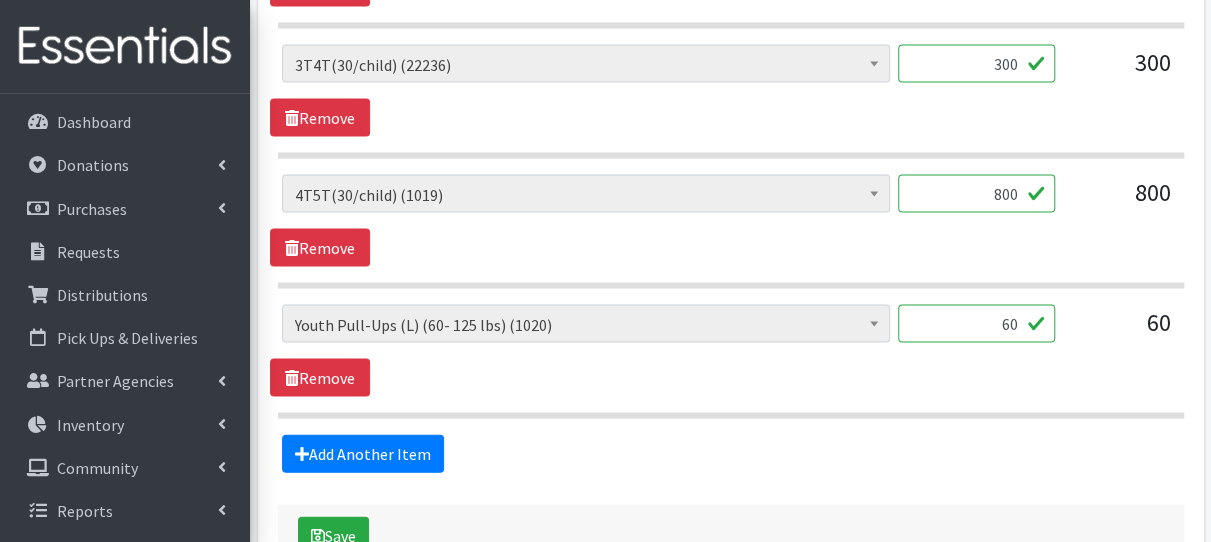 drag, startPoint x: 978, startPoint y: 305, endPoint x: 1037, endPoint y: 335, distance: 66.189125 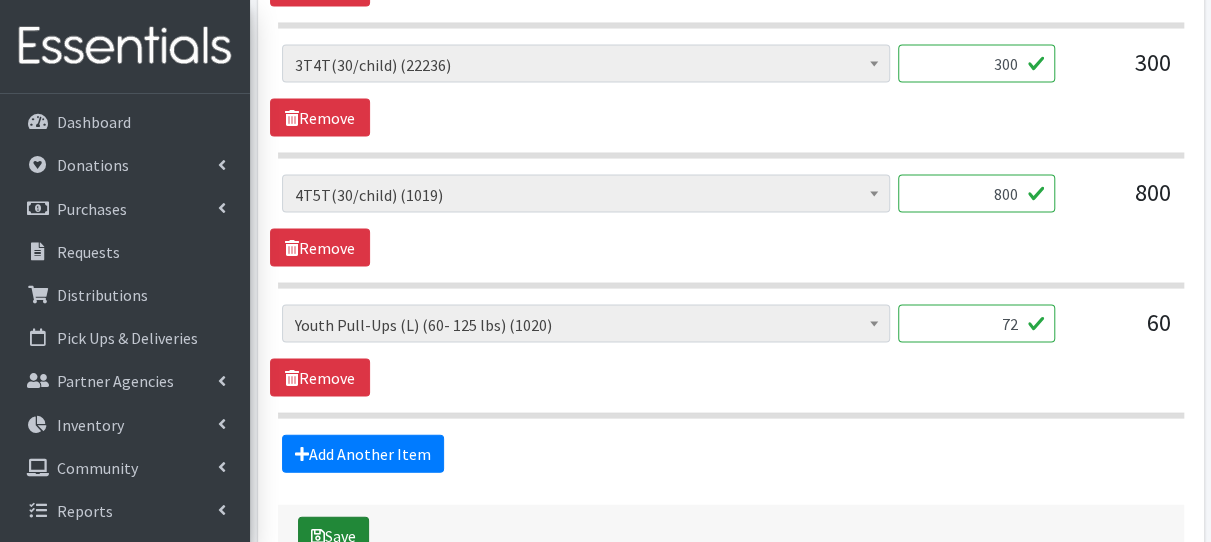 type on "72" 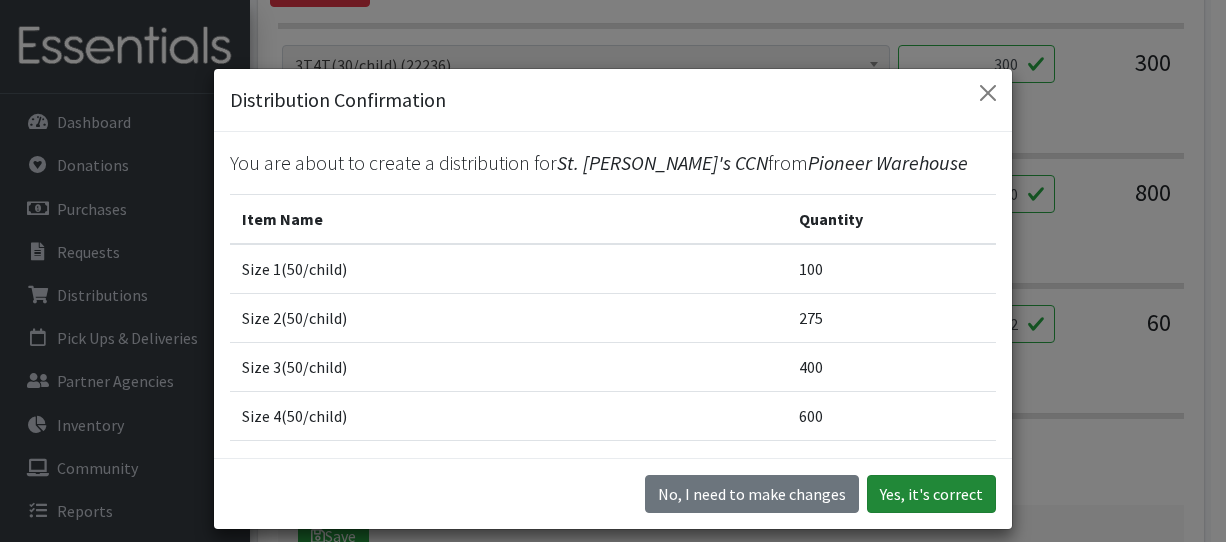 click on "Yes, it's correct" at bounding box center [931, 494] 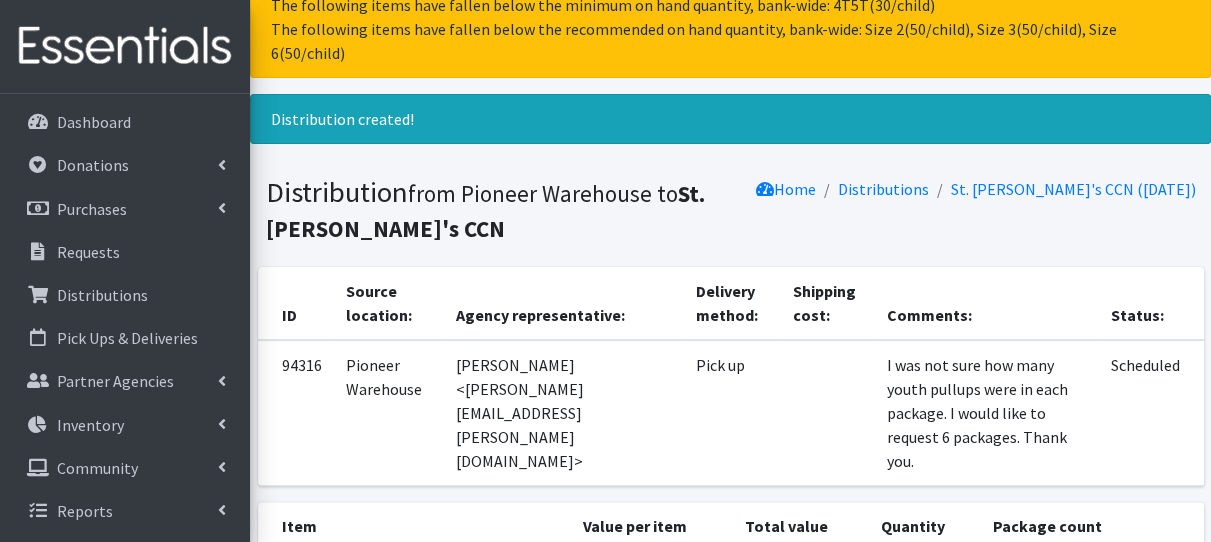 scroll, scrollTop: 0, scrollLeft: 0, axis: both 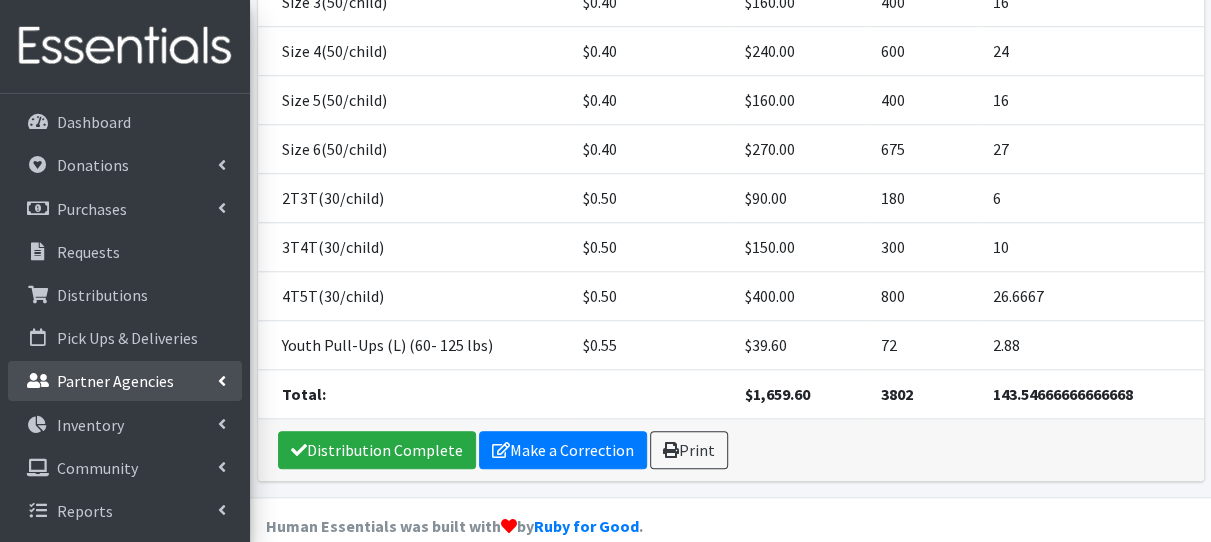 click on "Partner Agencies" at bounding box center (115, 381) 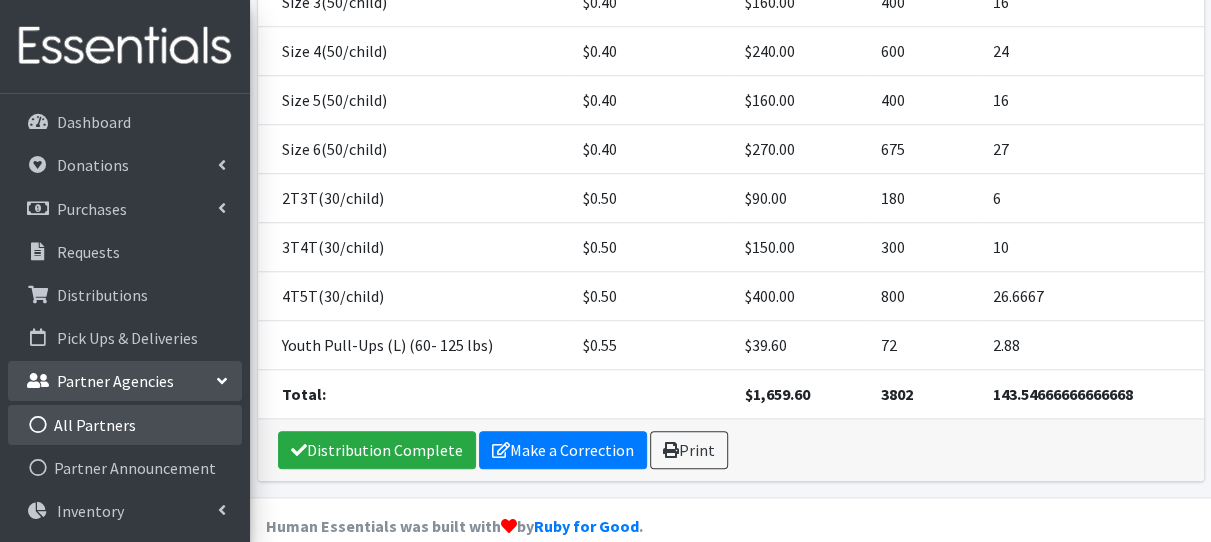 click on "All Partners" at bounding box center (125, 425) 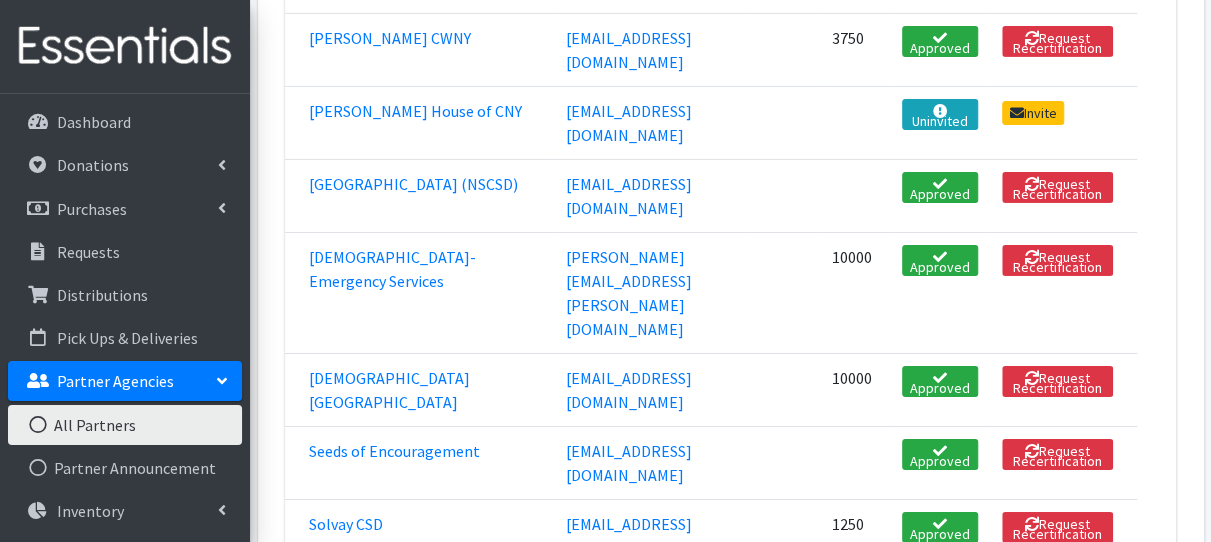 scroll, scrollTop: 3040, scrollLeft: 0, axis: vertical 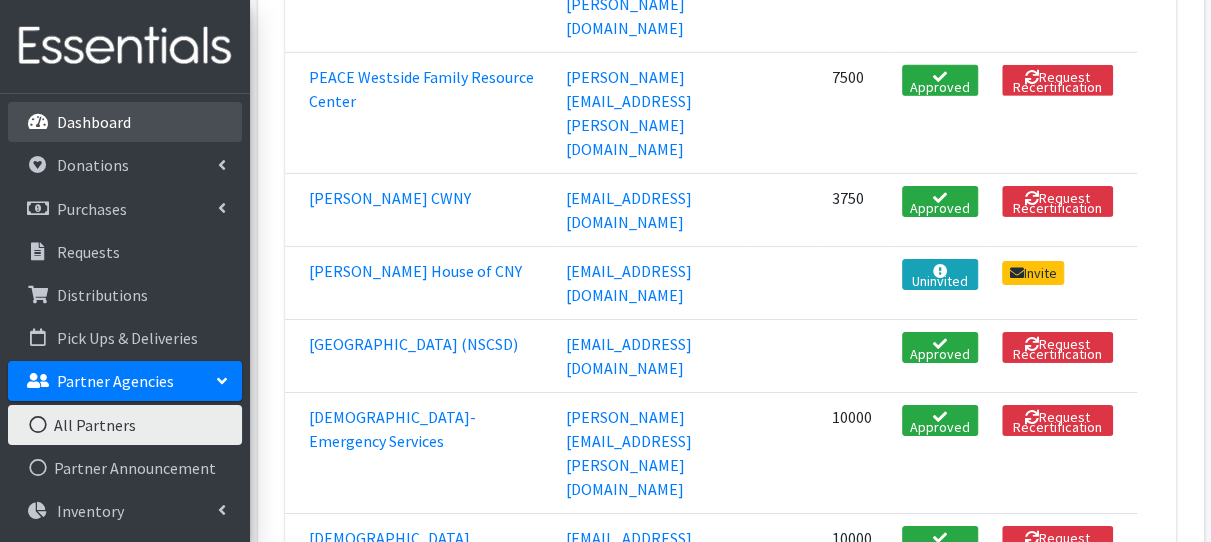 click on "Dashboard" at bounding box center (125, 122) 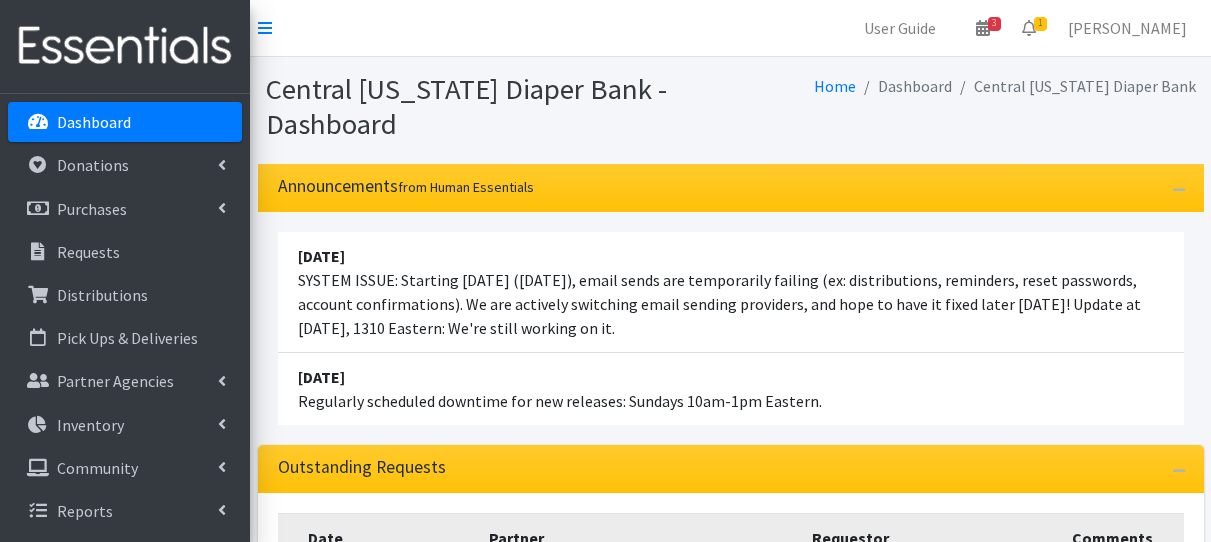 scroll, scrollTop: 0, scrollLeft: 0, axis: both 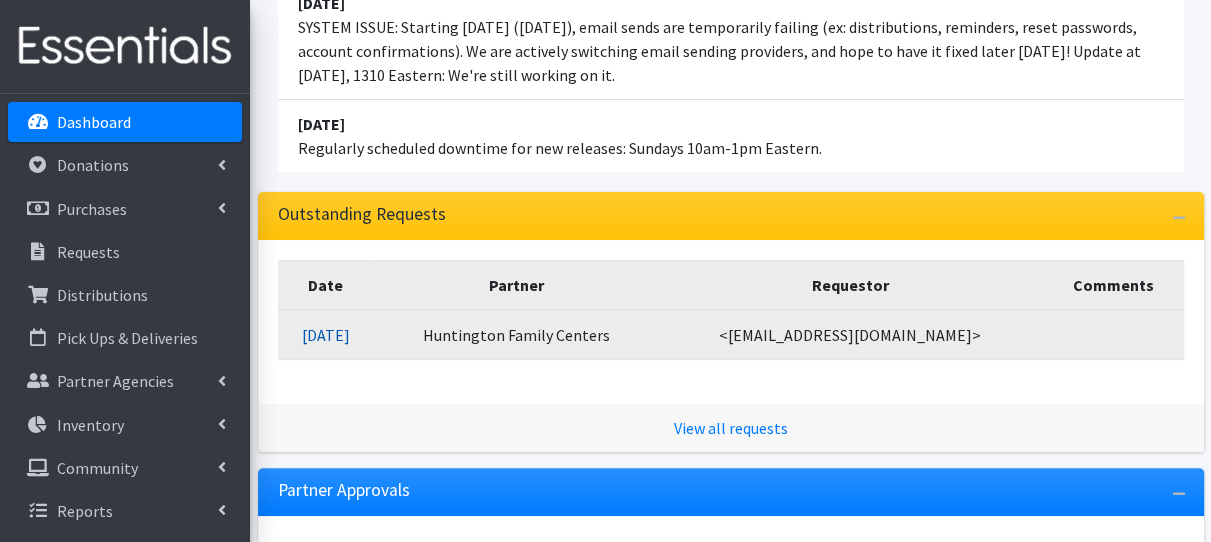 click on "[DATE]" at bounding box center (326, 335) 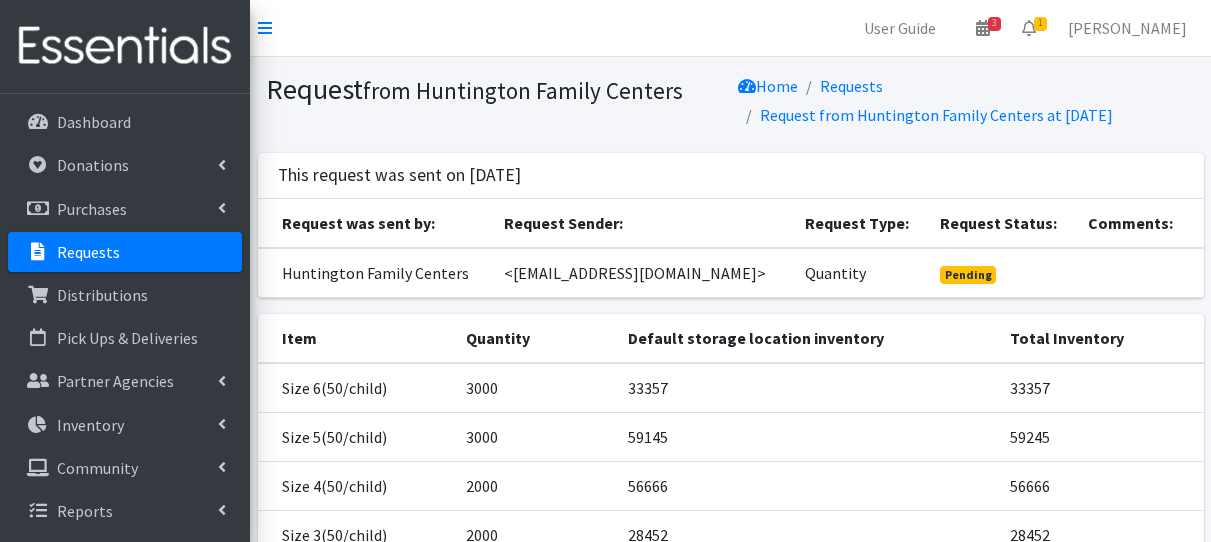 scroll, scrollTop: 0, scrollLeft: 0, axis: both 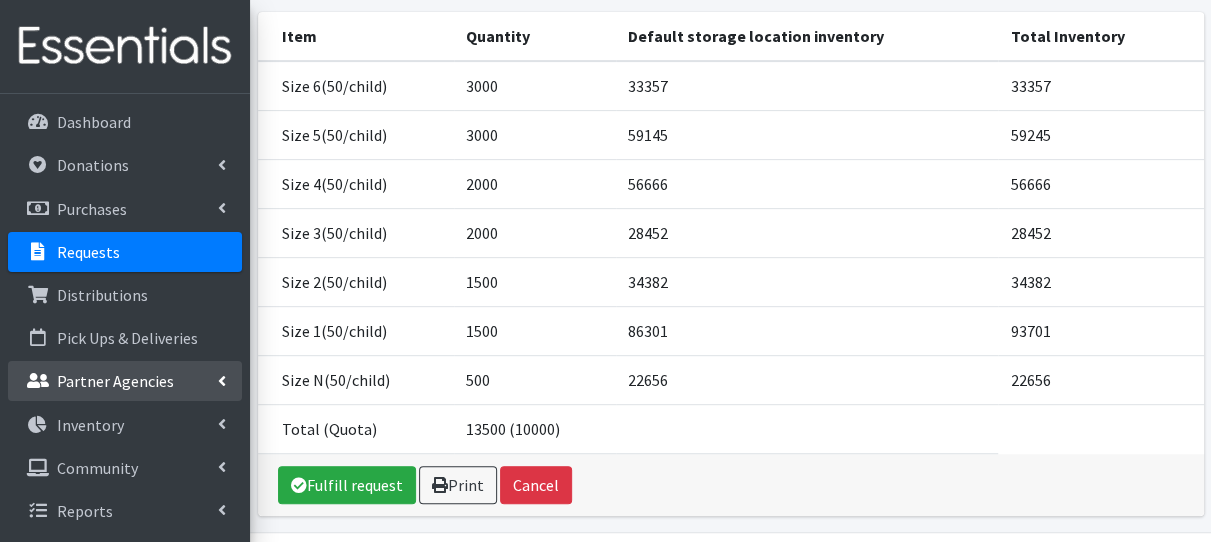 click on "Partner Agencies" at bounding box center [115, 381] 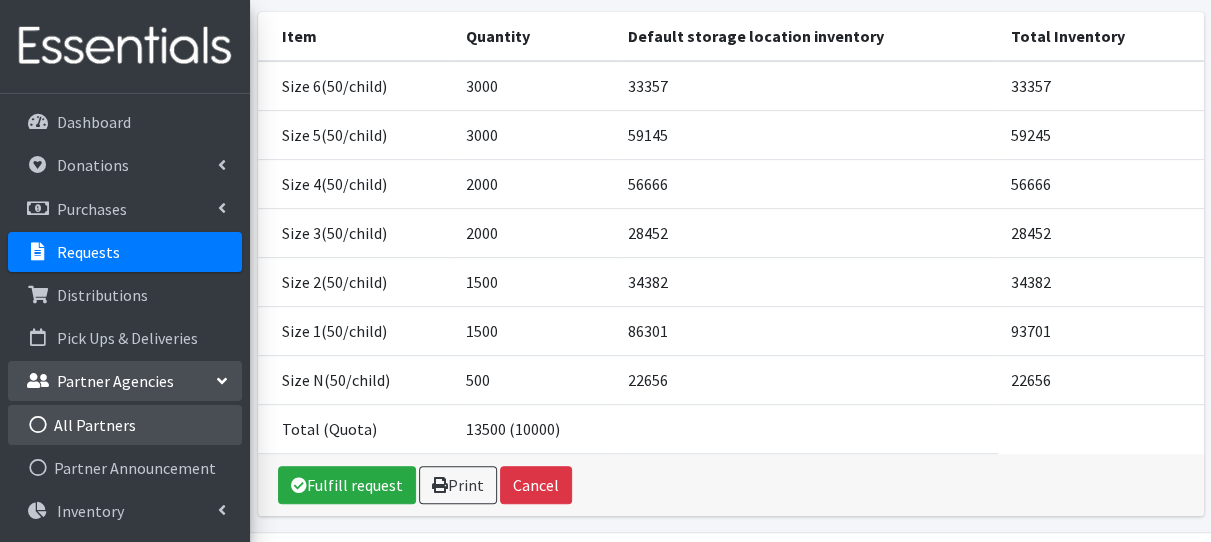 click on "All Partners" at bounding box center (125, 425) 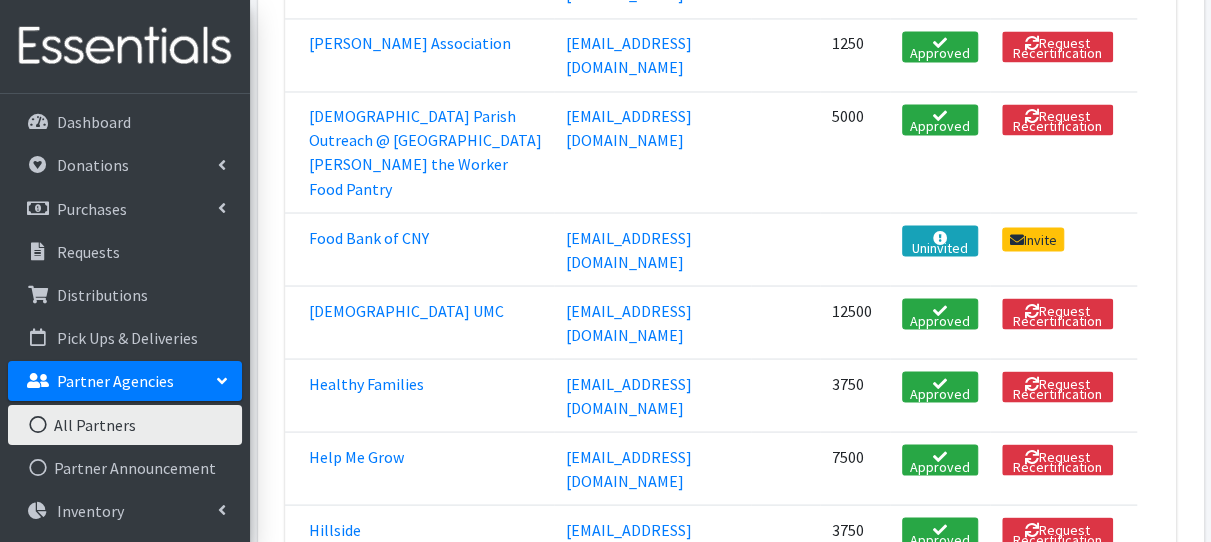 scroll, scrollTop: 1600, scrollLeft: 0, axis: vertical 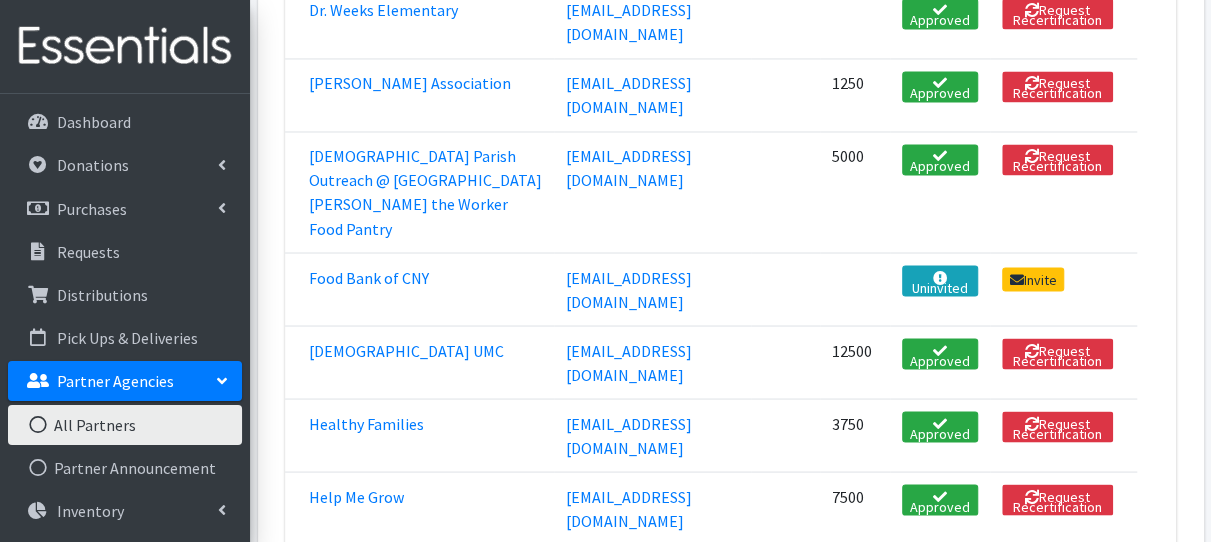 click on "Huntington Family Centers" at bounding box center [402, 642] 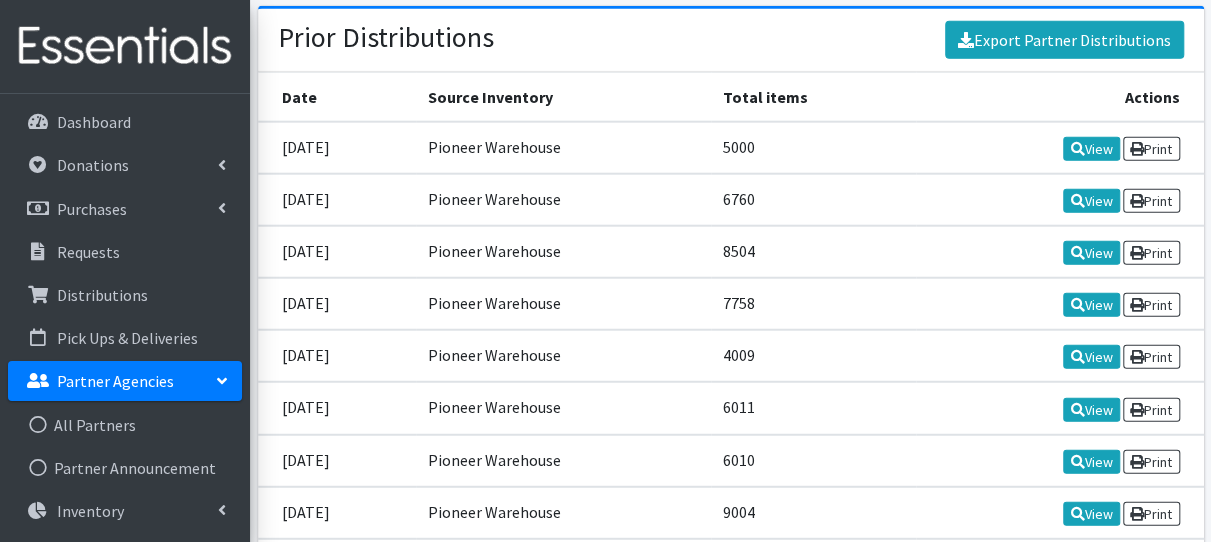 scroll, scrollTop: 2320, scrollLeft: 0, axis: vertical 